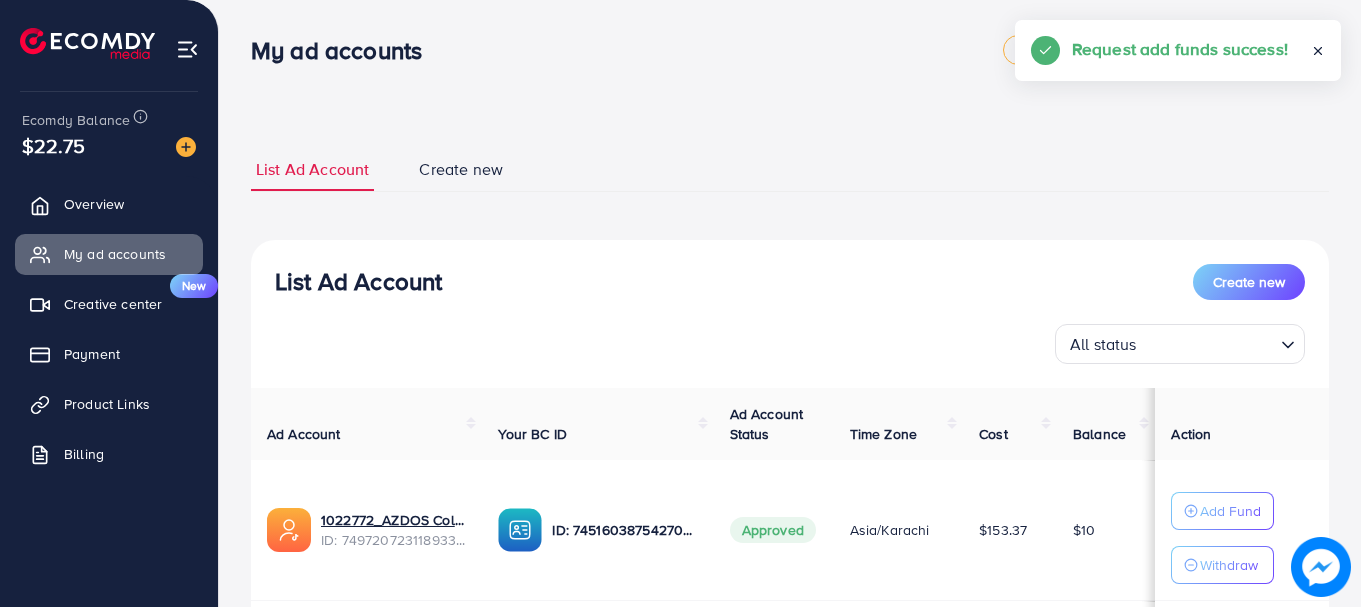 scroll, scrollTop: 0, scrollLeft: 0, axis: both 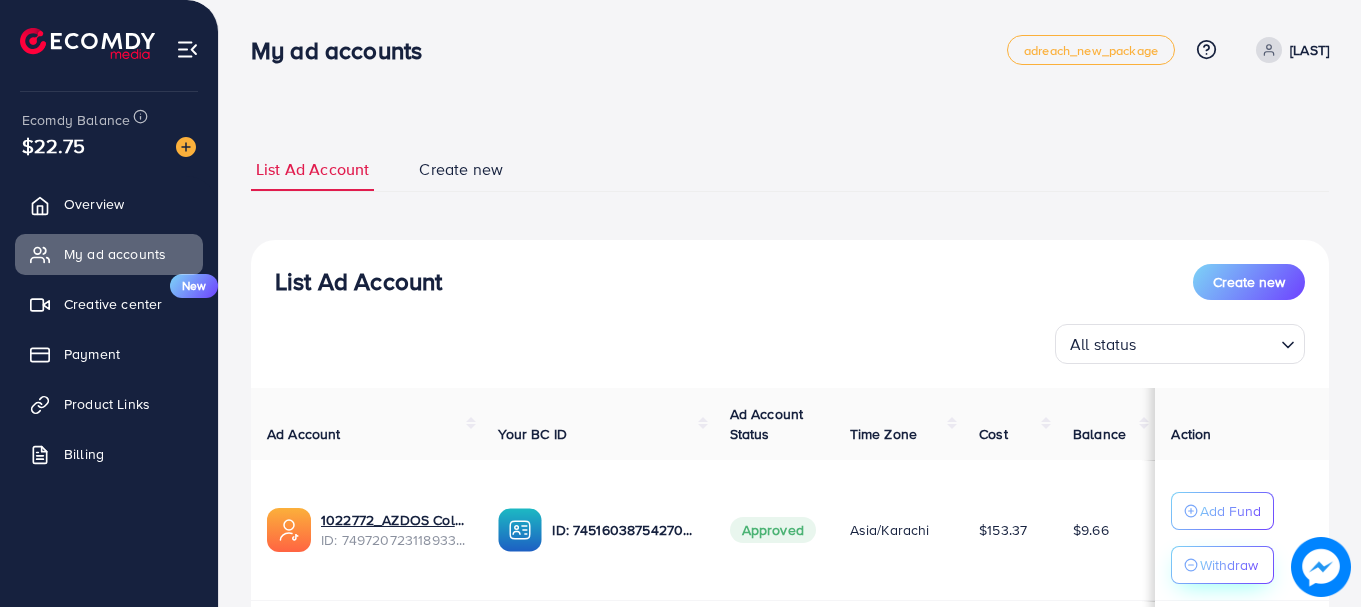 click on "Withdraw" at bounding box center (1229, 565) 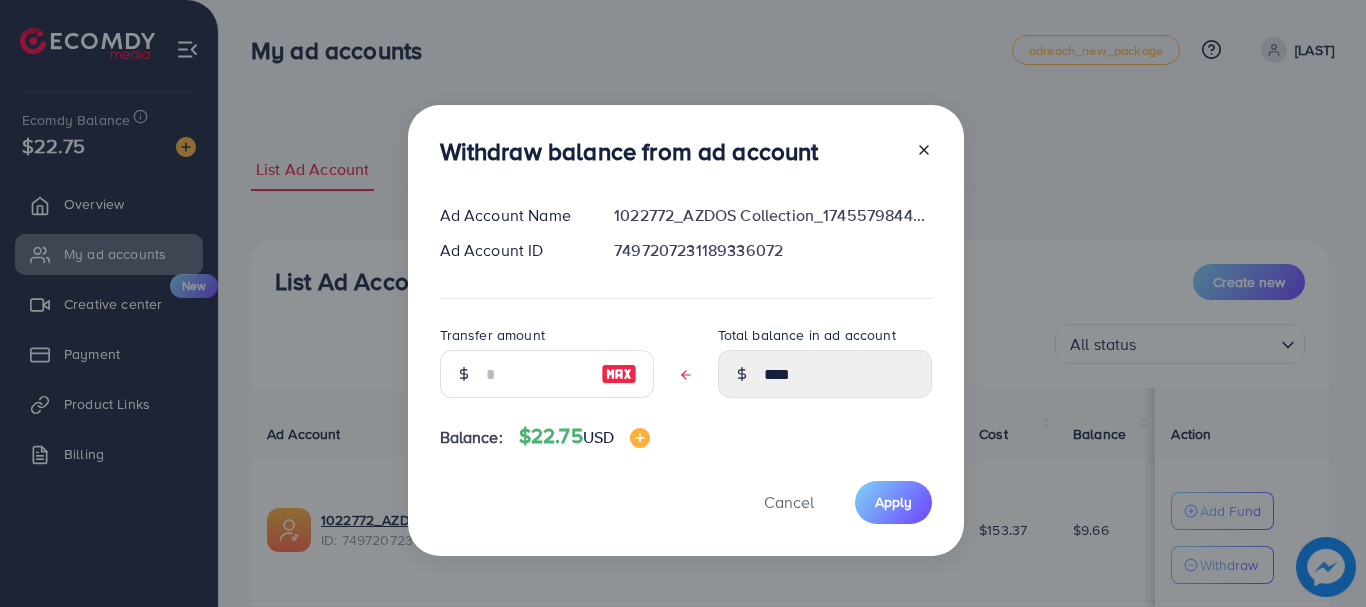 click at bounding box center [619, 374] 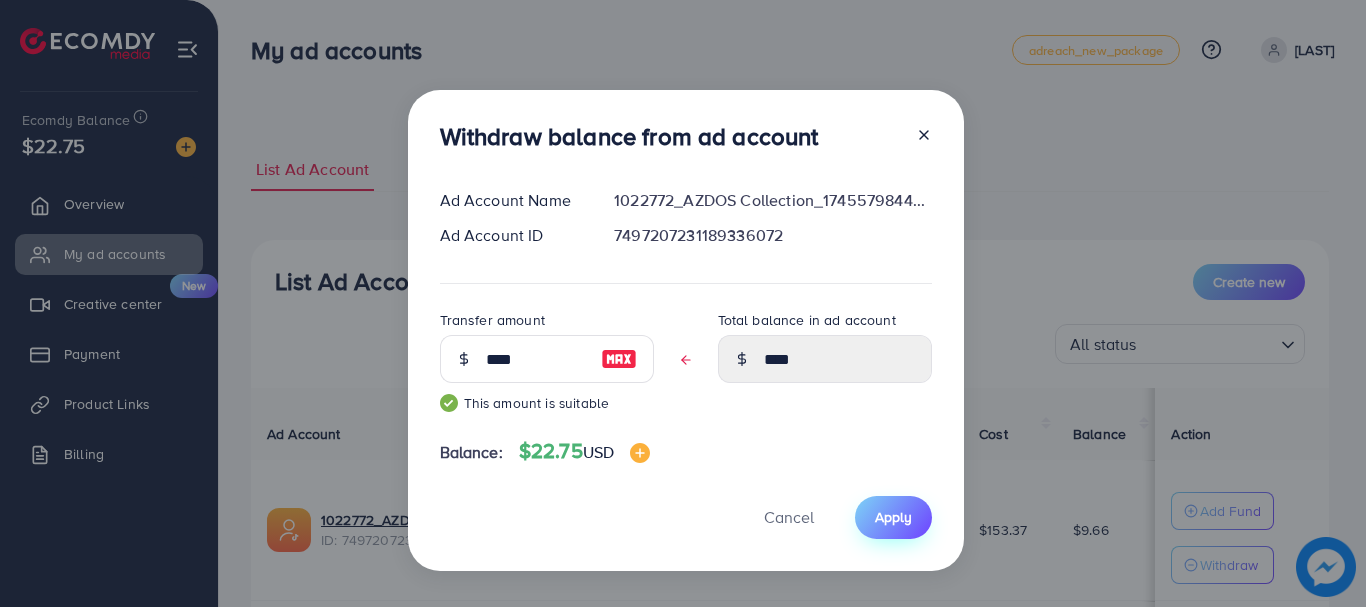 click on "Apply" at bounding box center (893, 517) 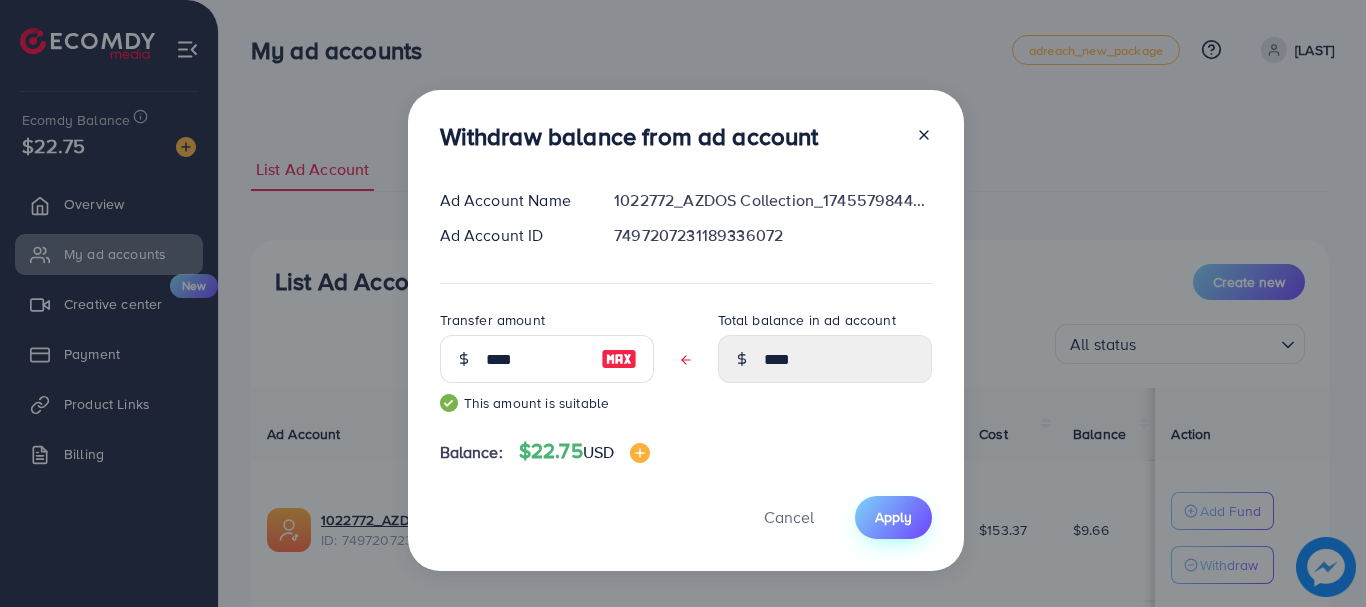 click on "Apply" at bounding box center [893, 517] 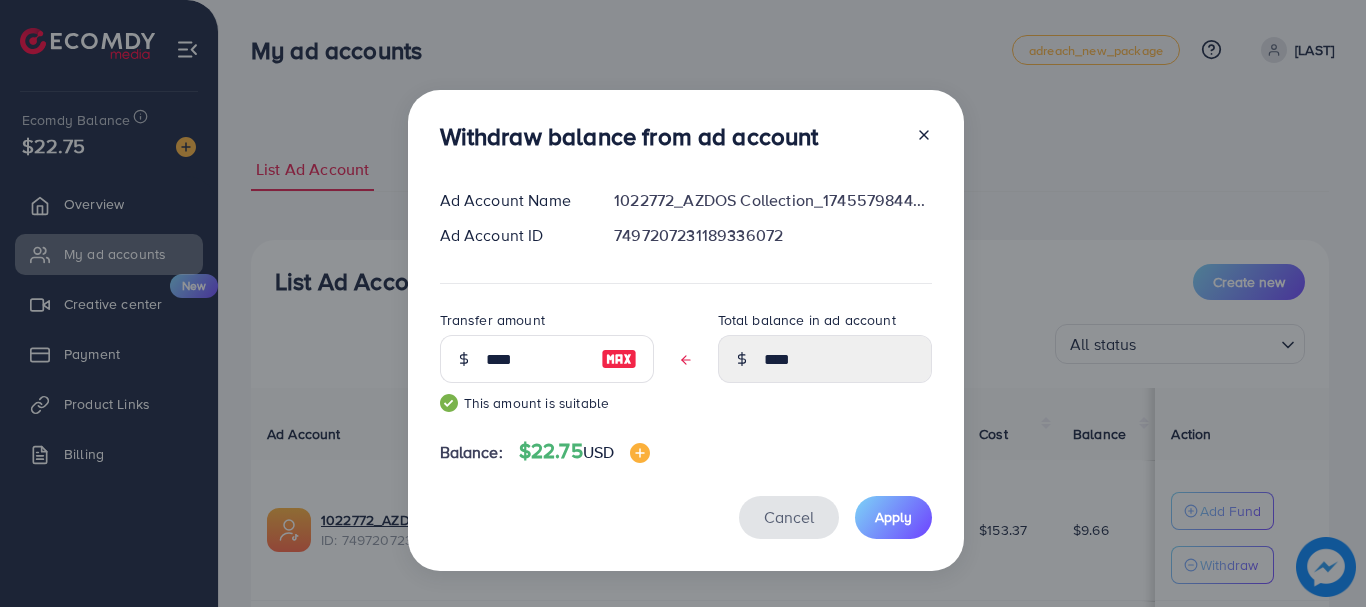 click on "Cancel" at bounding box center [789, 517] 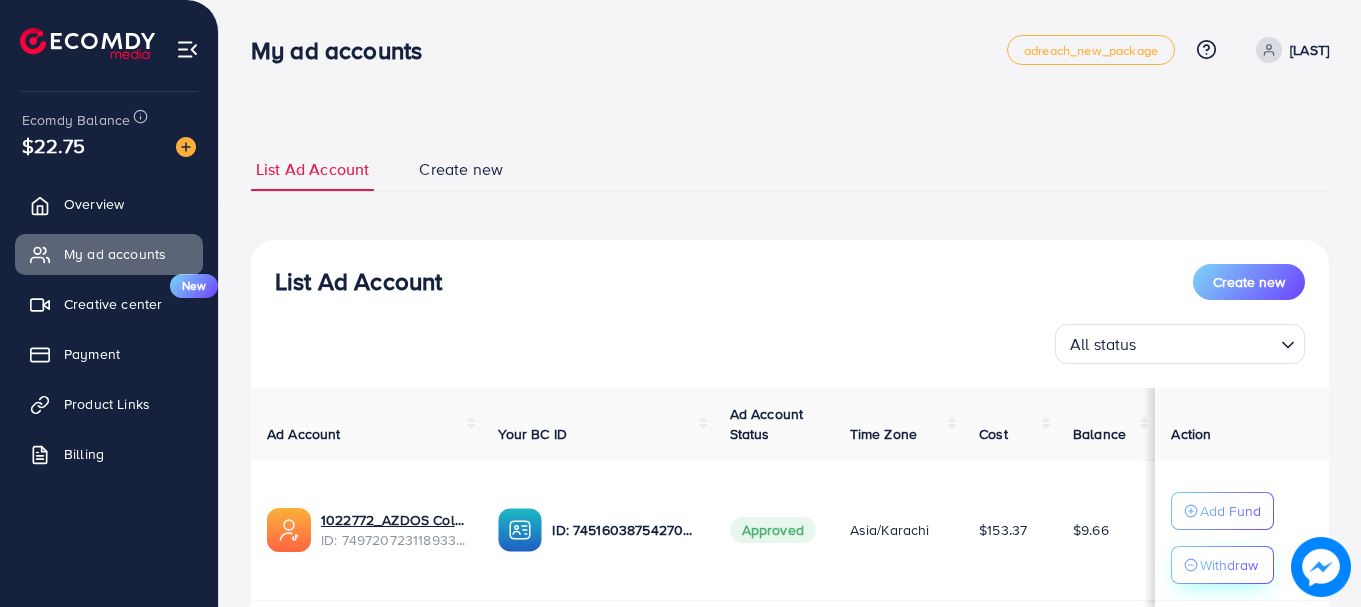 click on "Withdraw" at bounding box center (1229, 565) 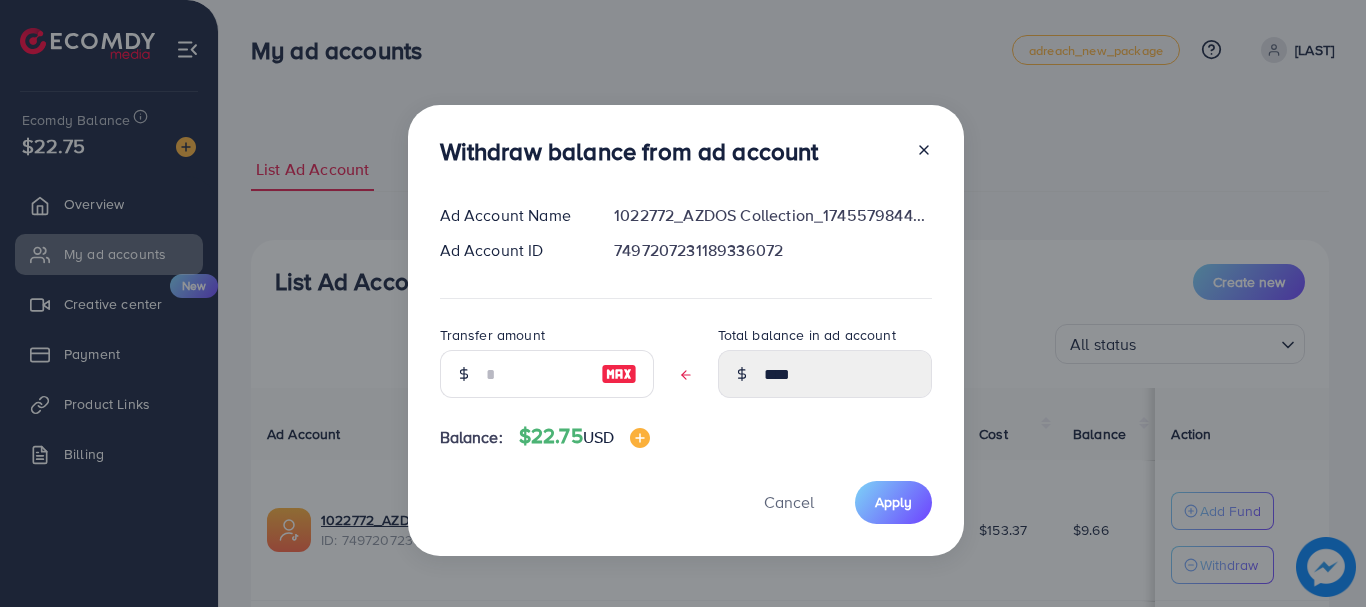 click at bounding box center (619, 374) 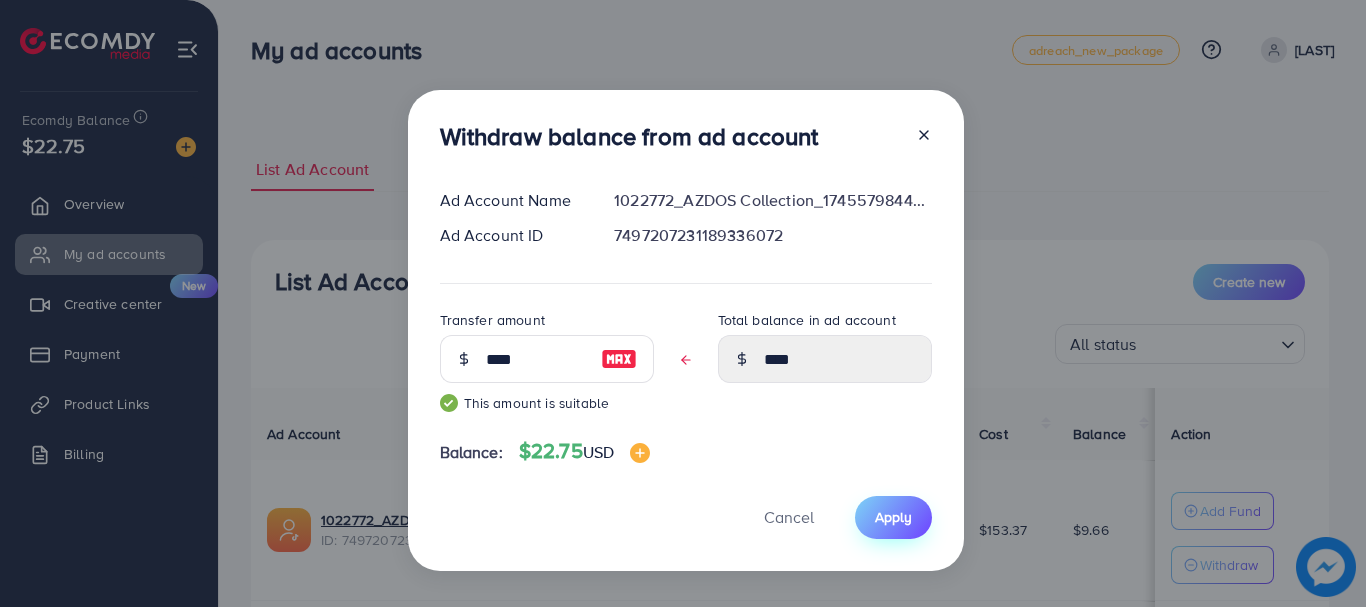 click on "Apply" at bounding box center (893, 517) 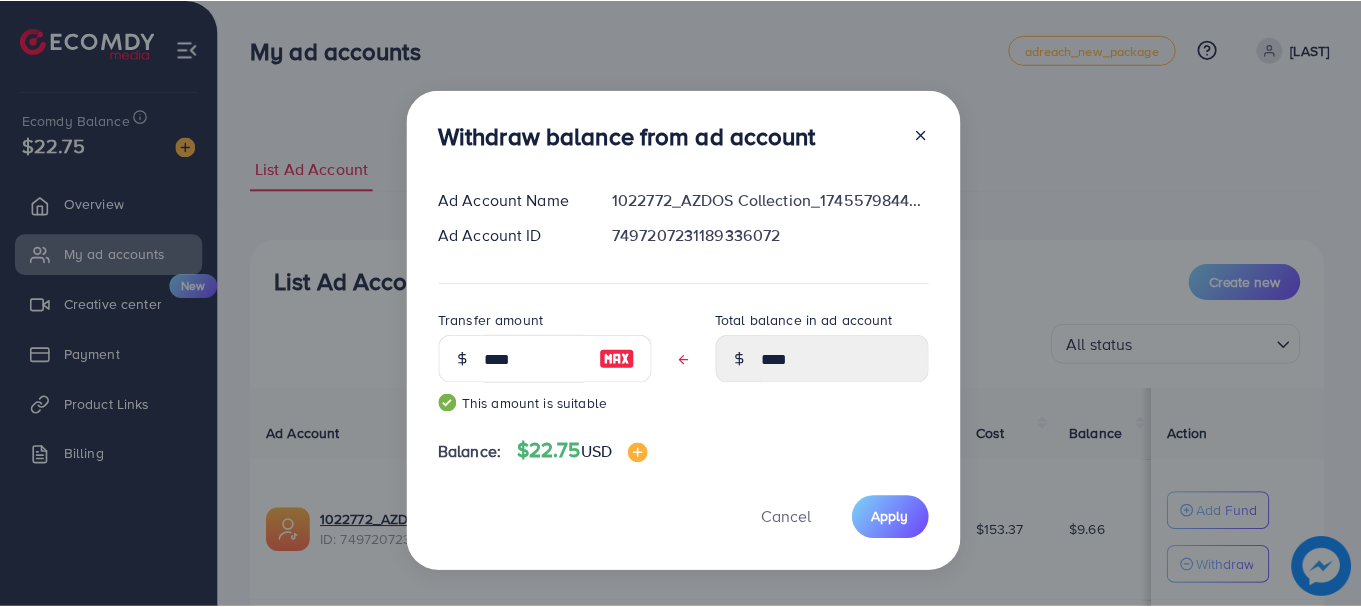 scroll, scrollTop: 27, scrollLeft: 0, axis: vertical 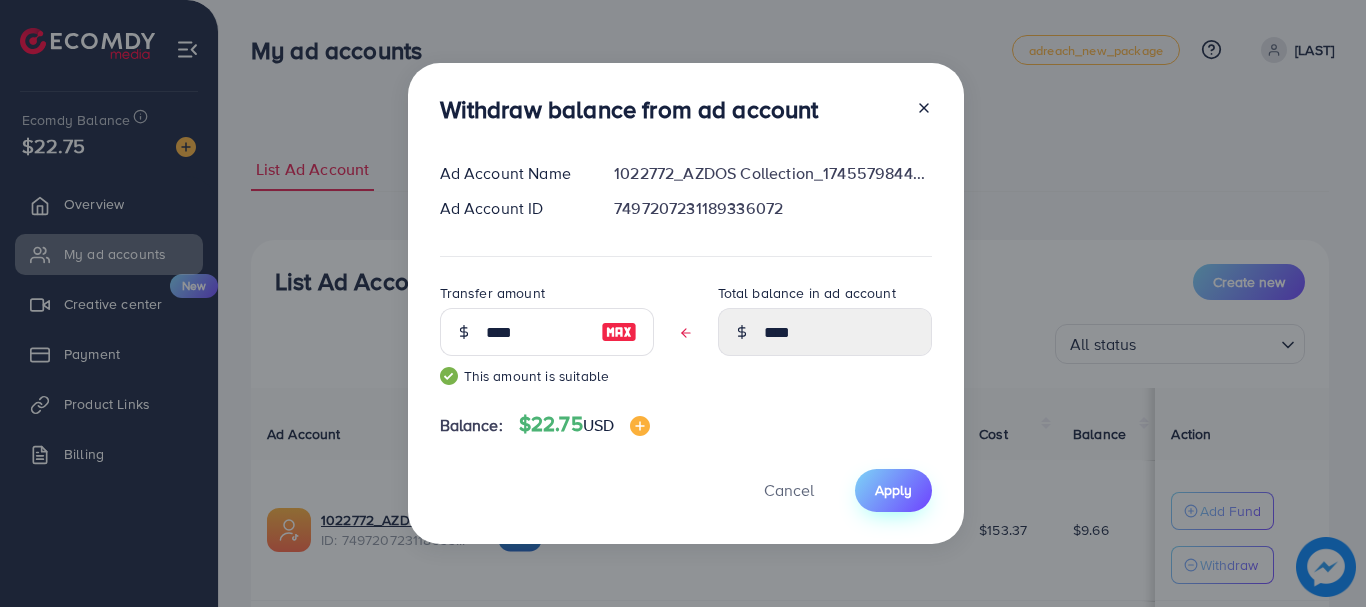 click on "Apply" at bounding box center (893, 490) 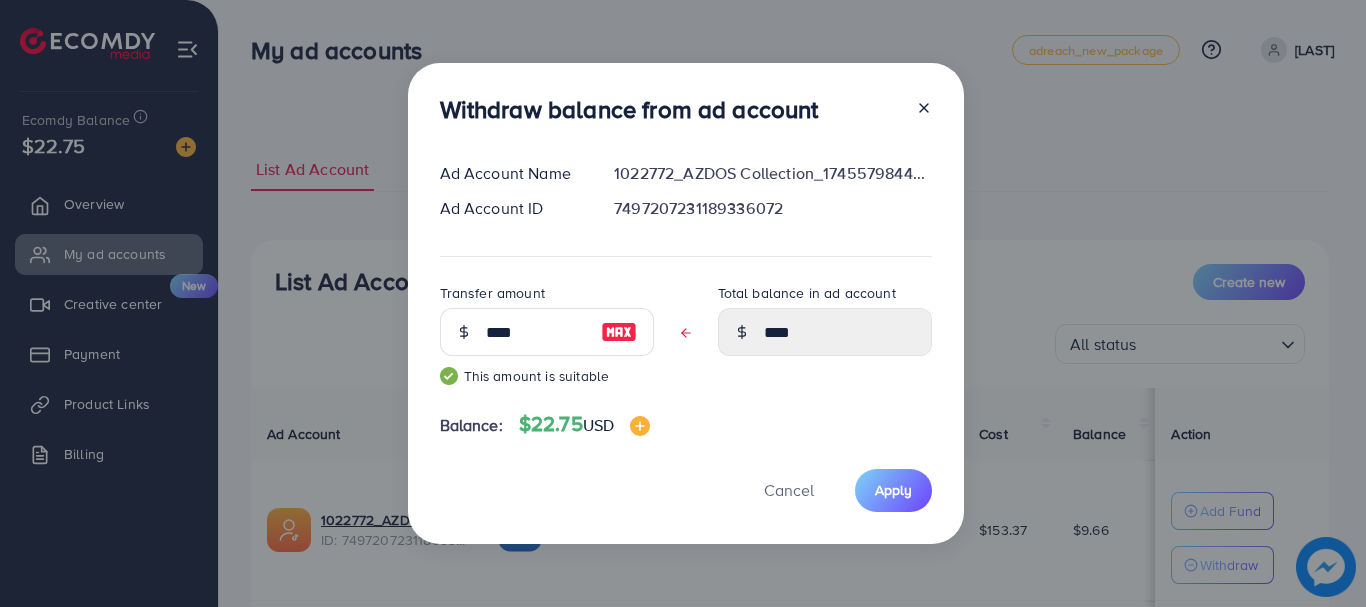 click 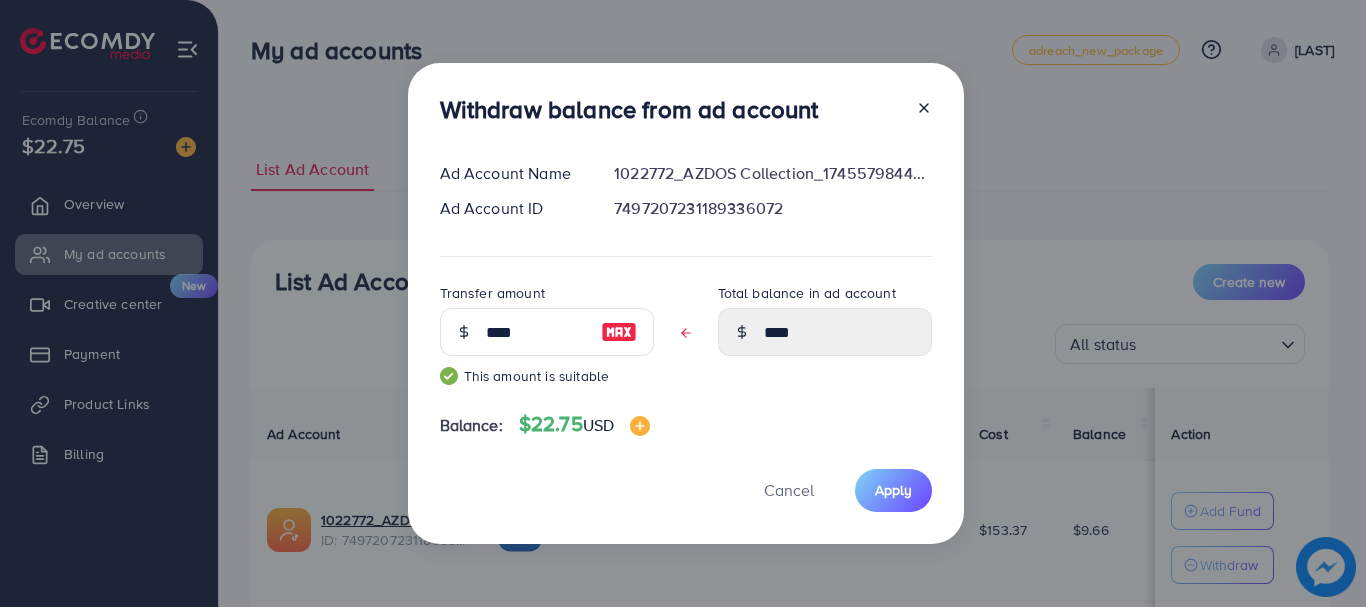 type 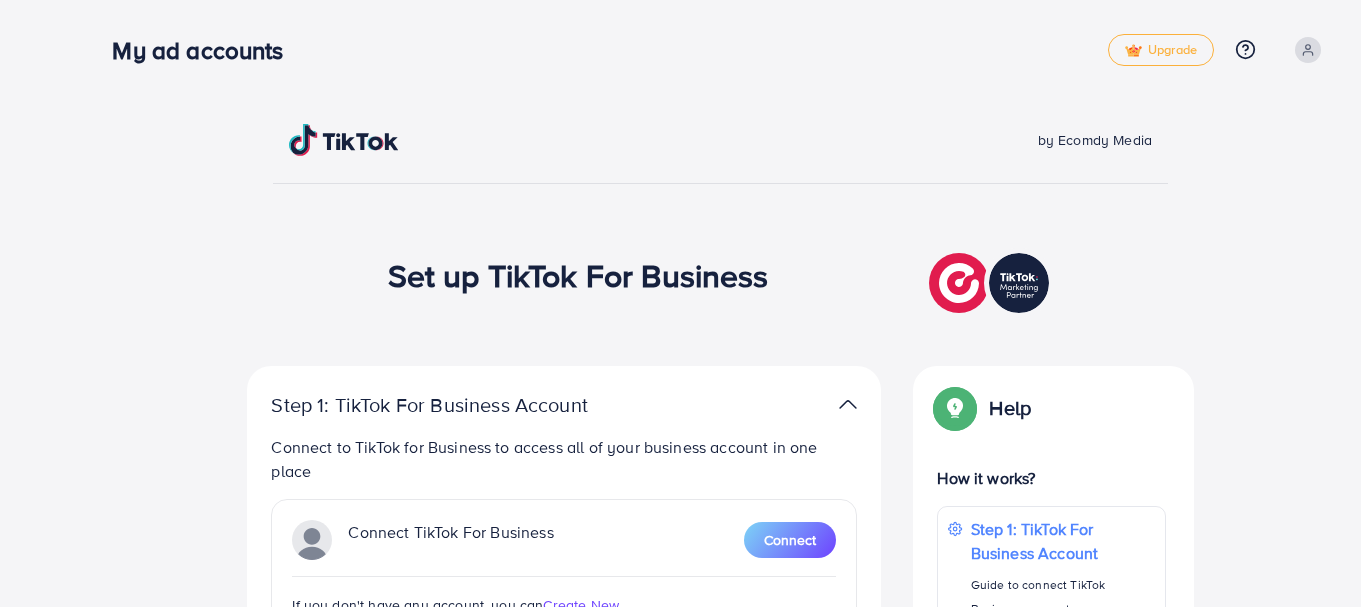 scroll, scrollTop: 0, scrollLeft: 0, axis: both 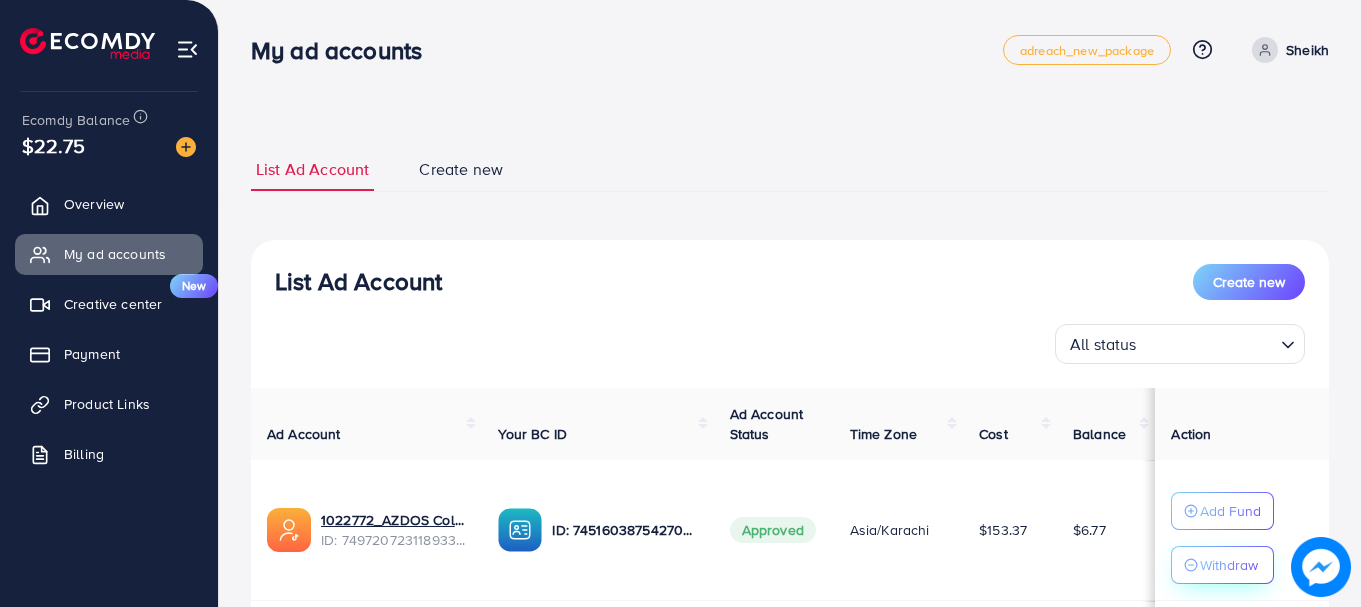 click on "Withdraw" at bounding box center (1222, 565) 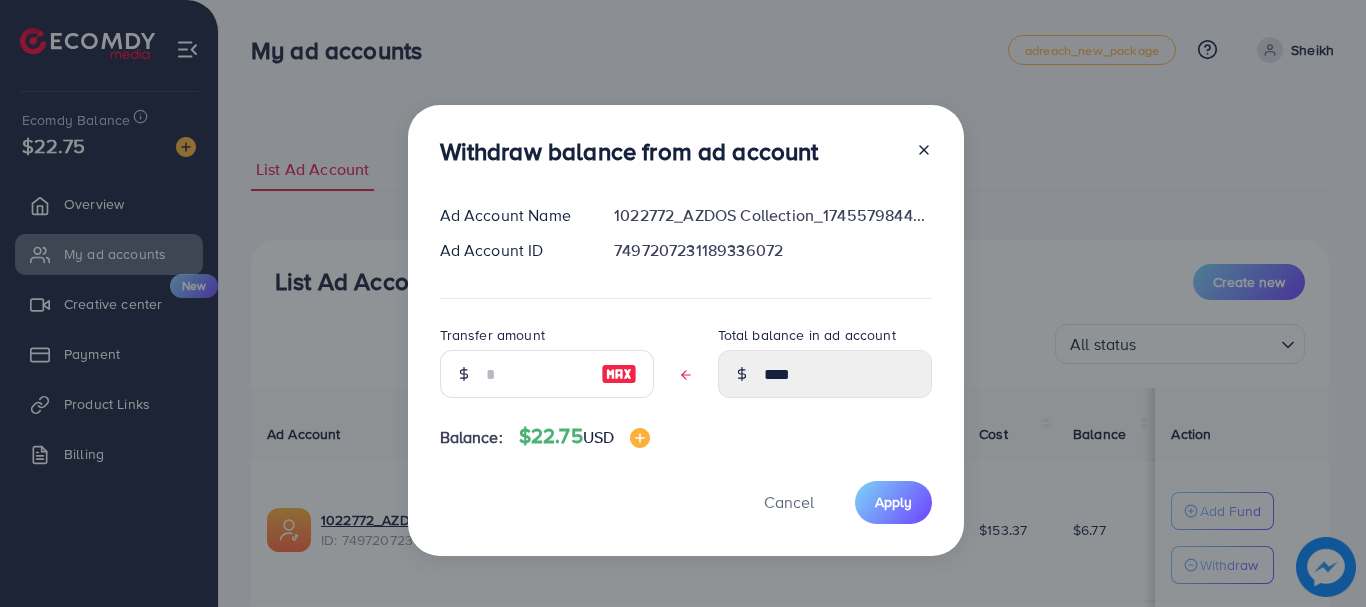 click at bounding box center [619, 374] 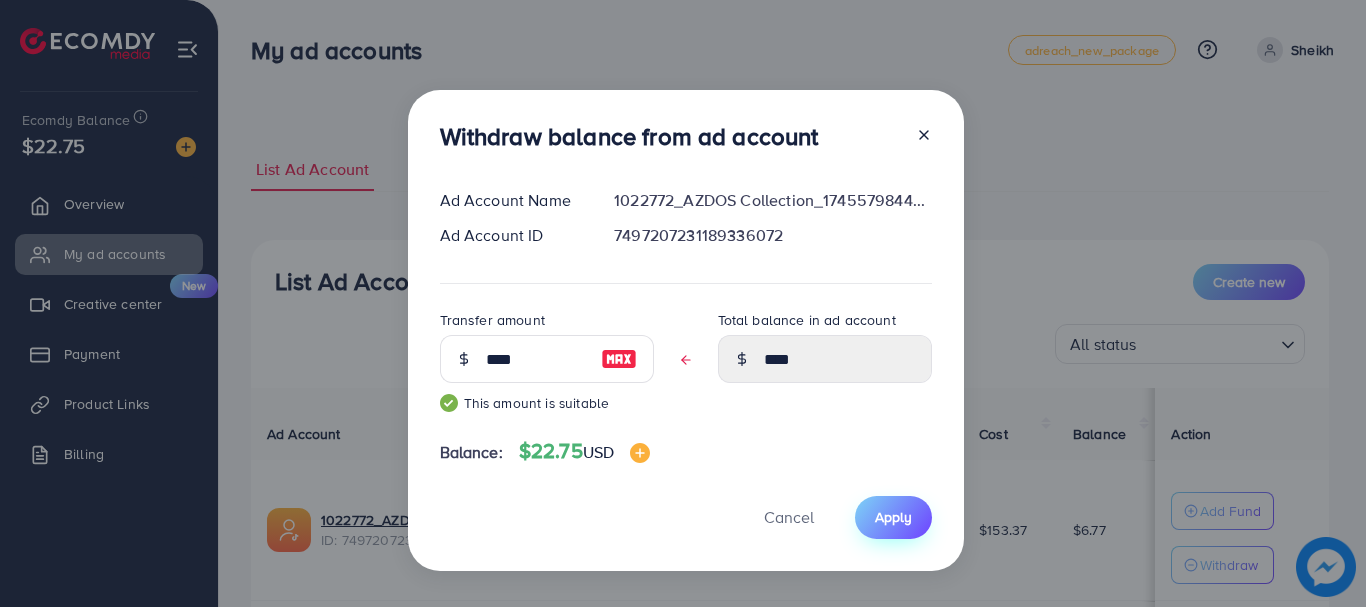 click on "Apply" at bounding box center (893, 517) 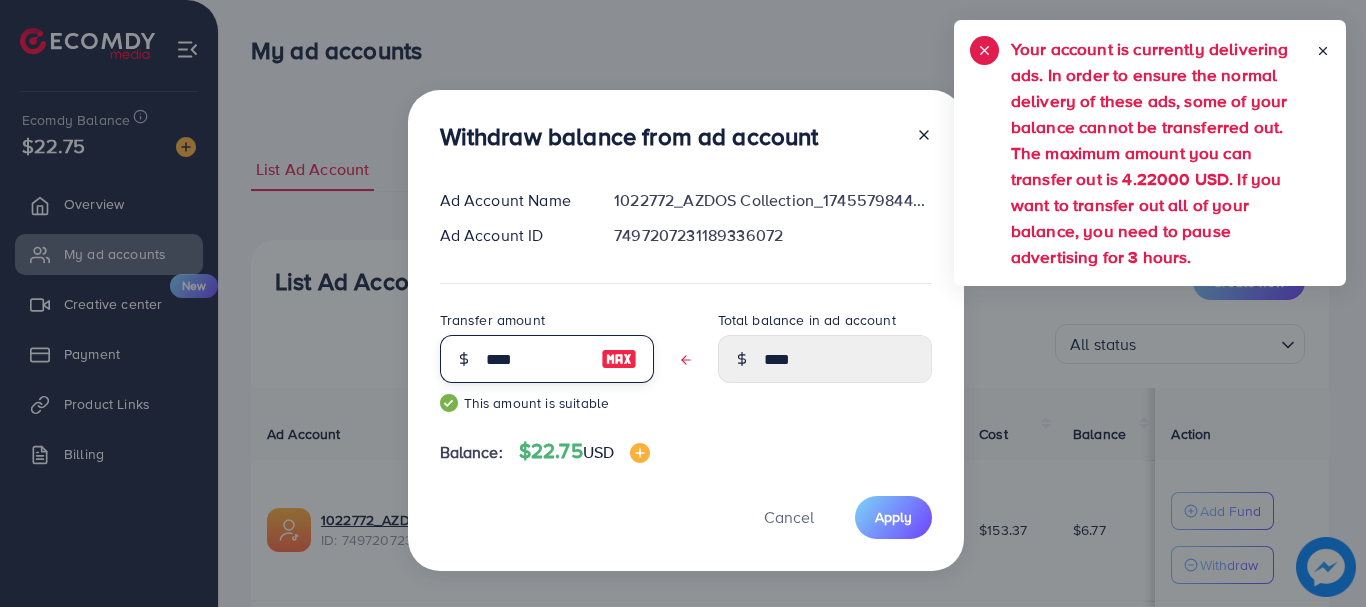click on "****" at bounding box center (536, 359) 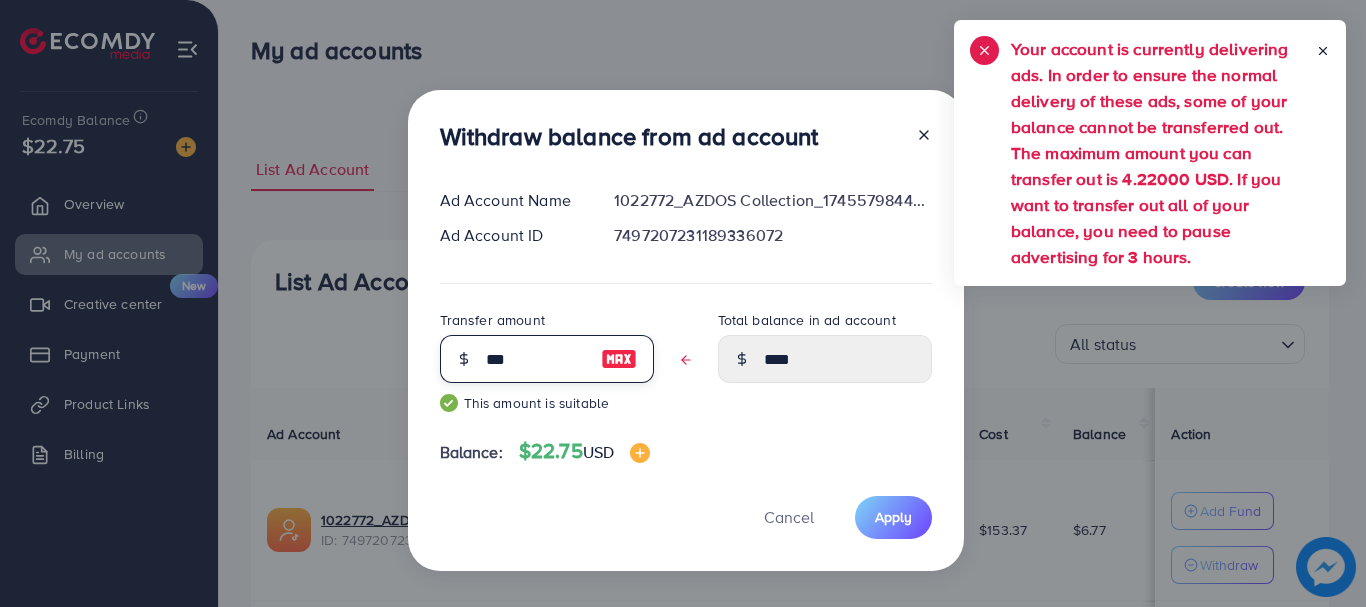 type on "****" 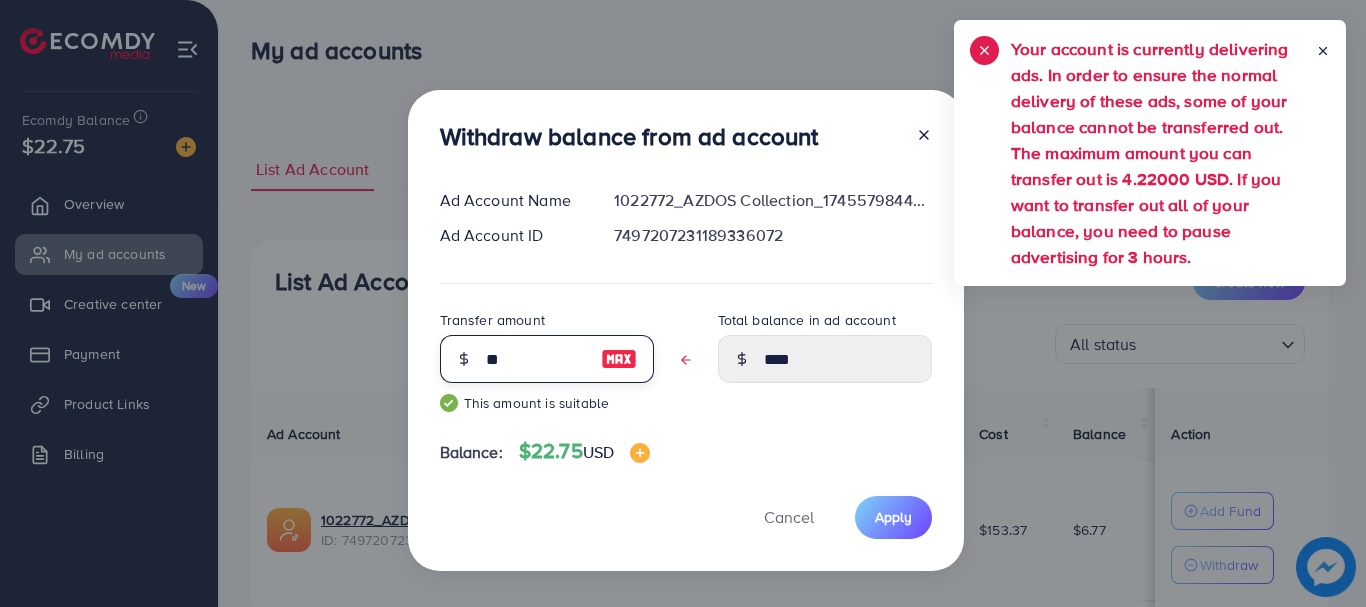 type on "****" 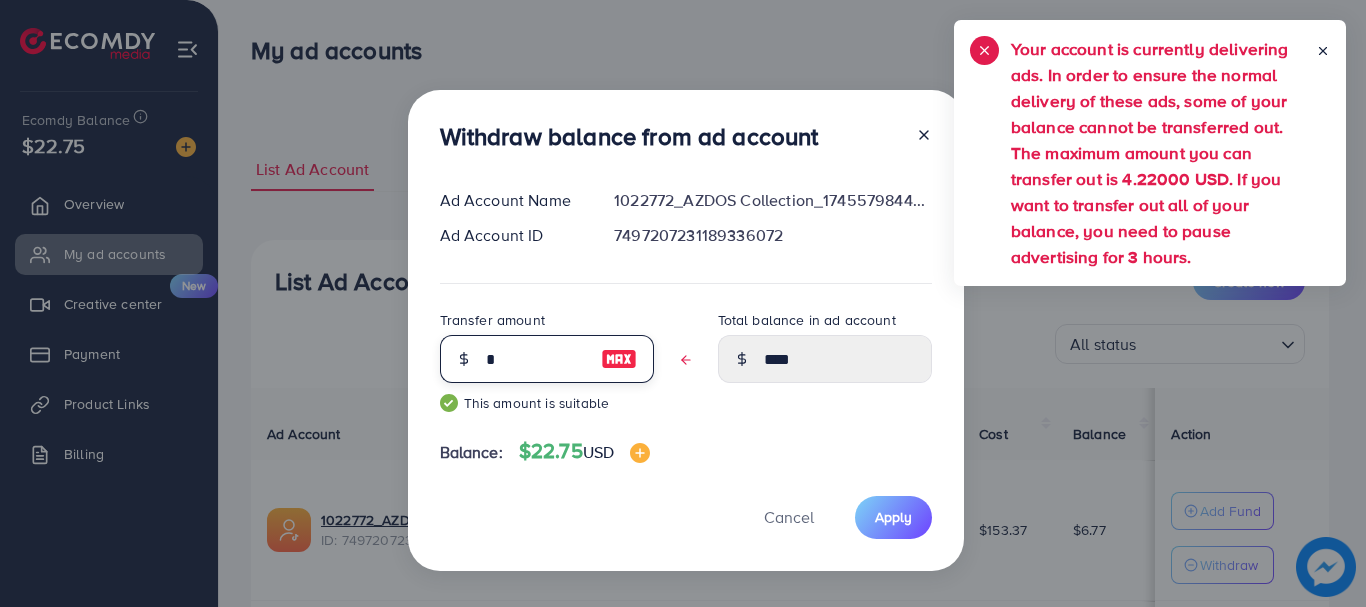 type 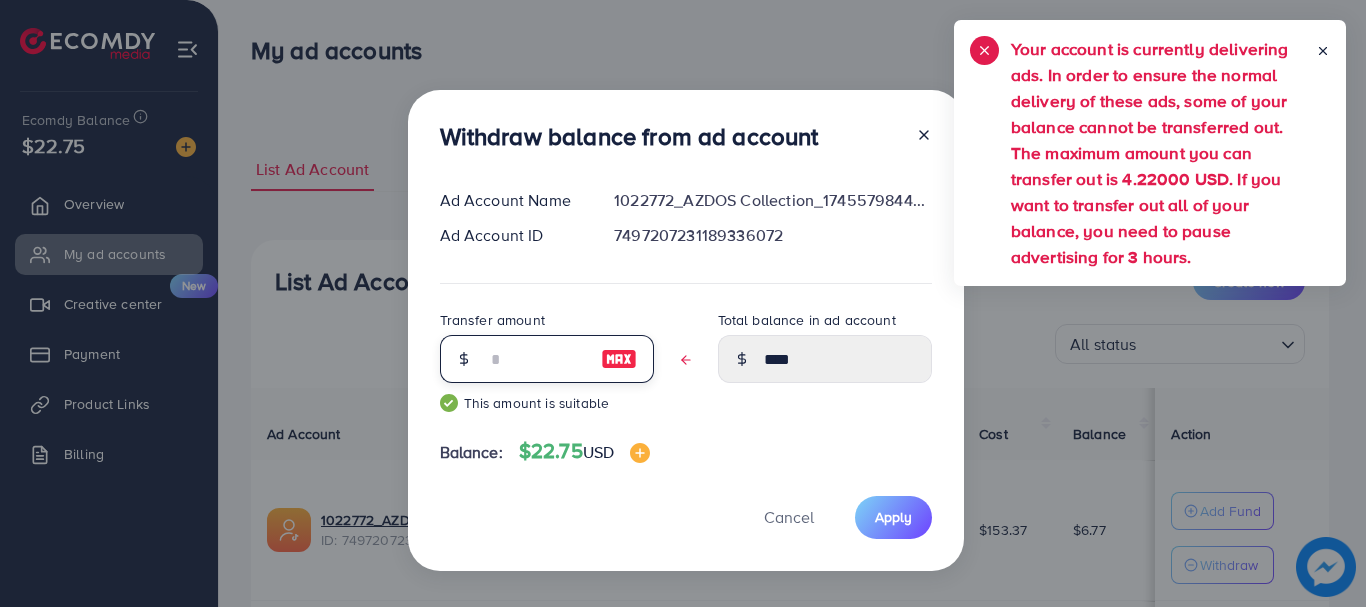 type on "****" 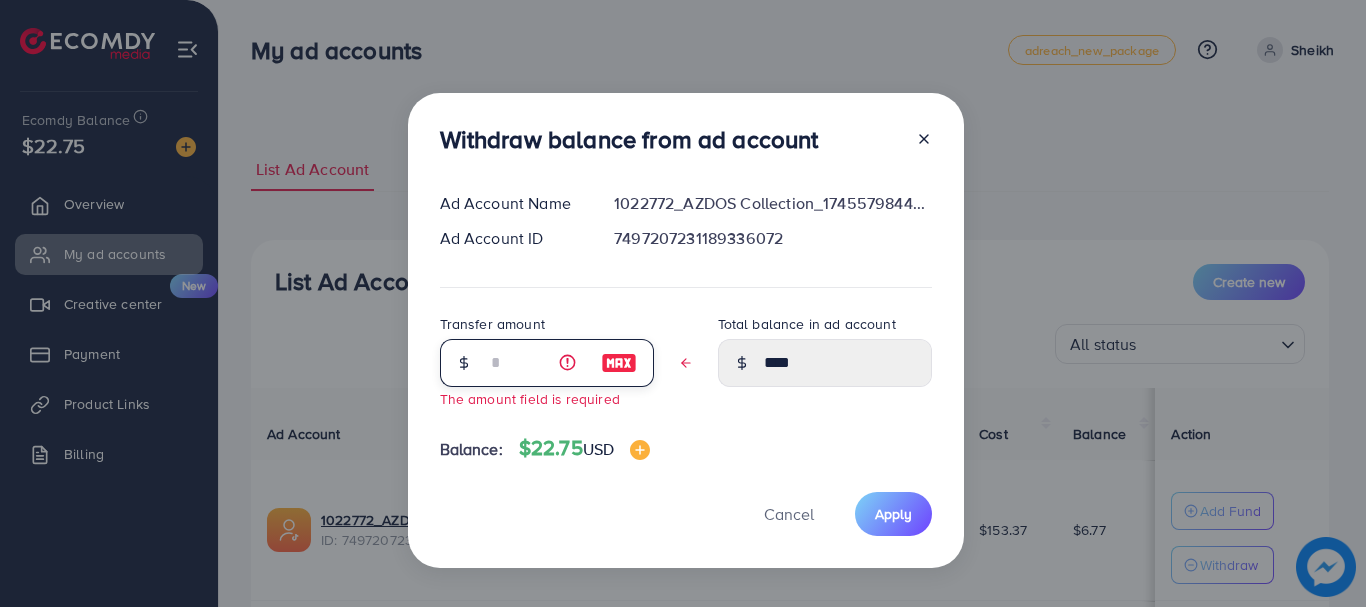 type on "*" 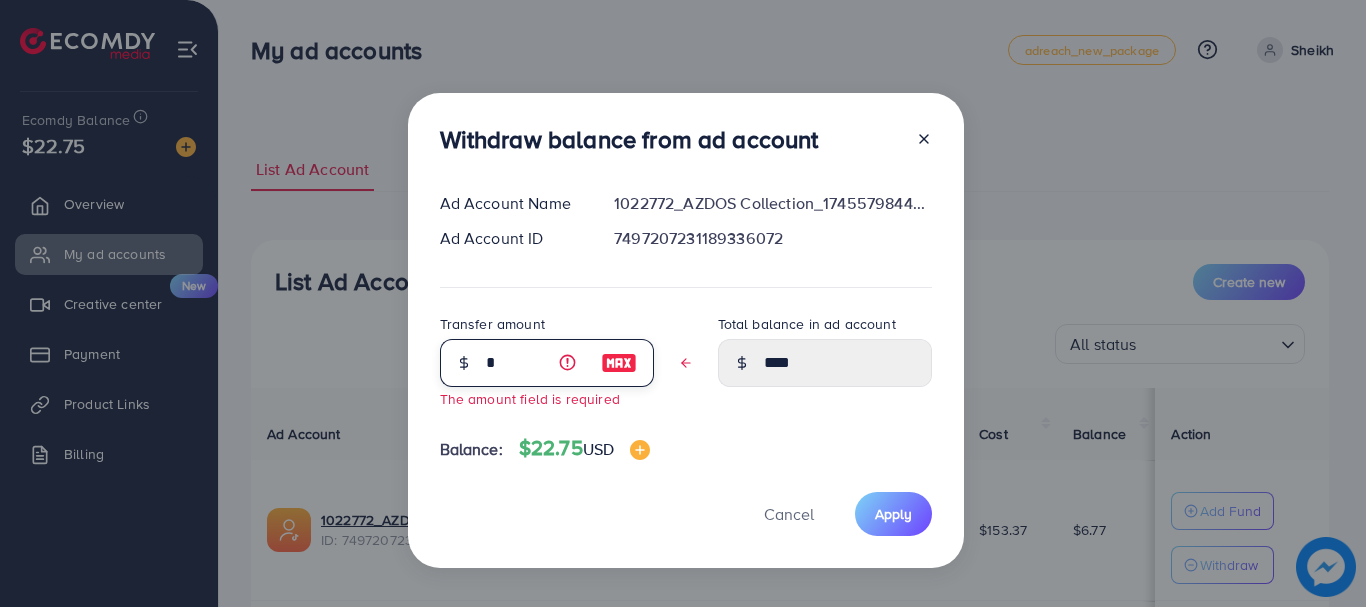 type on "****" 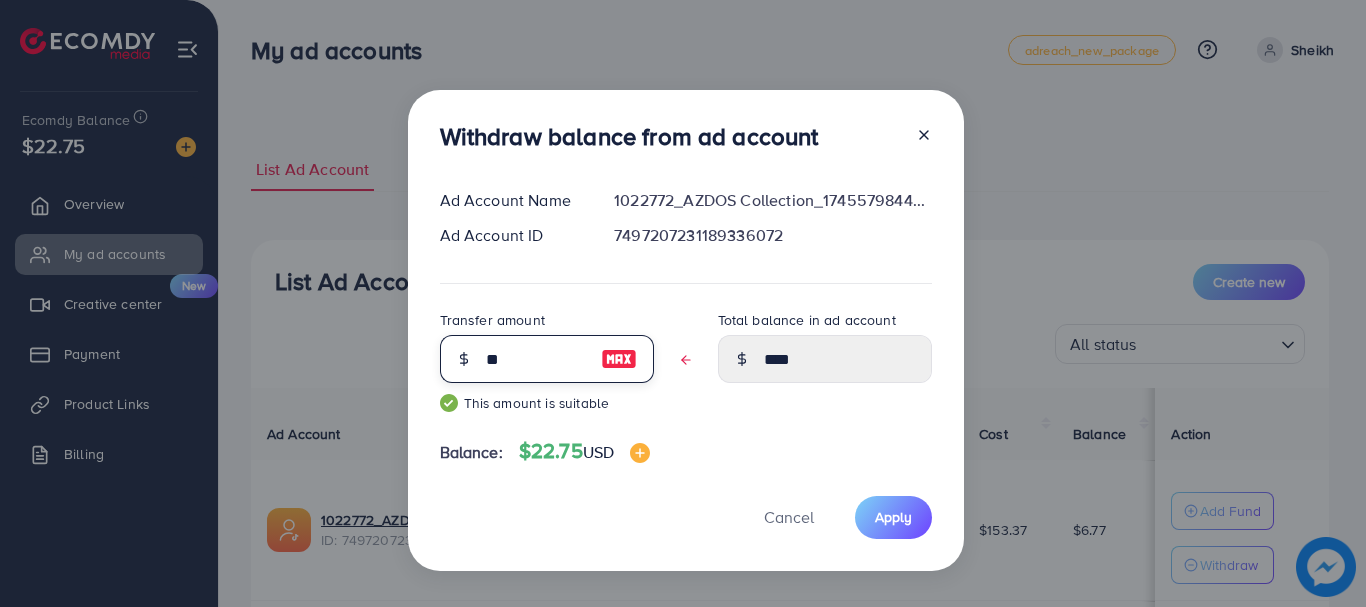 type on "***" 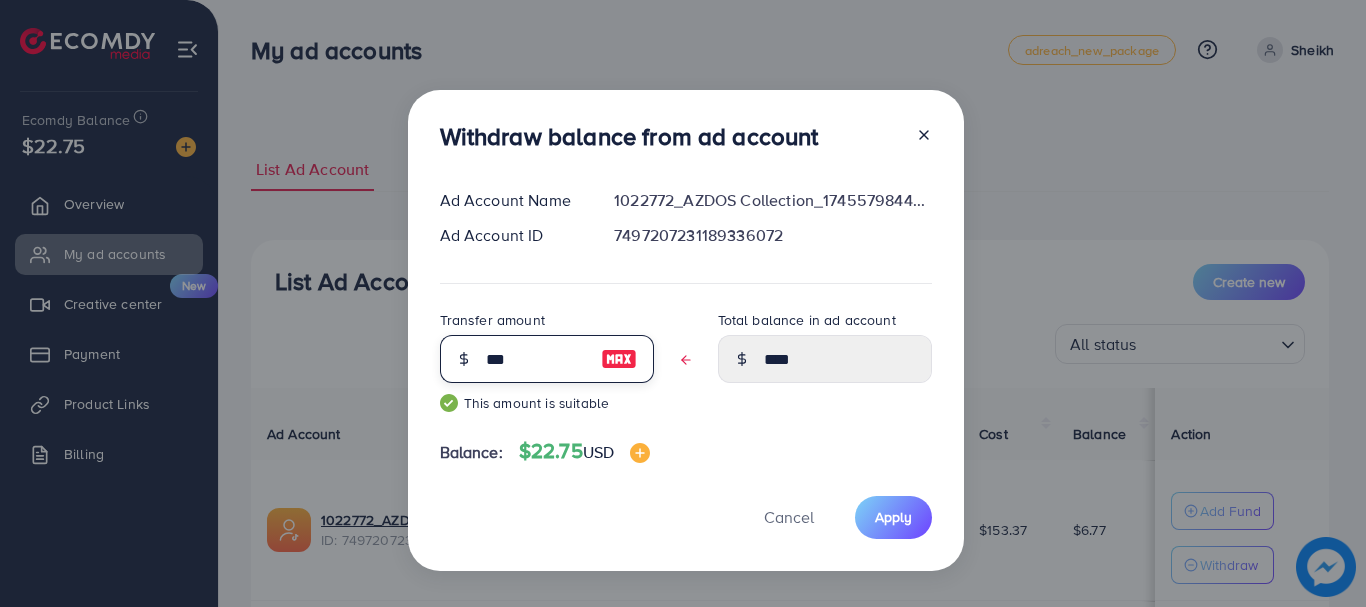type on "****" 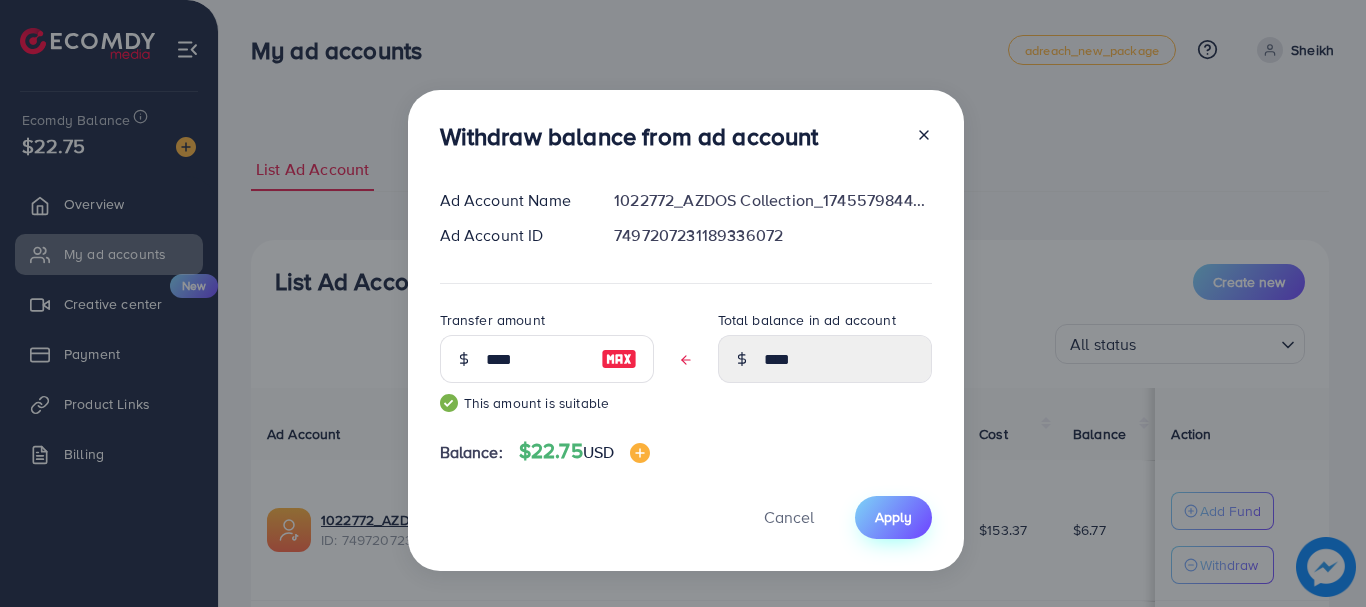 click on "Apply" at bounding box center (893, 517) 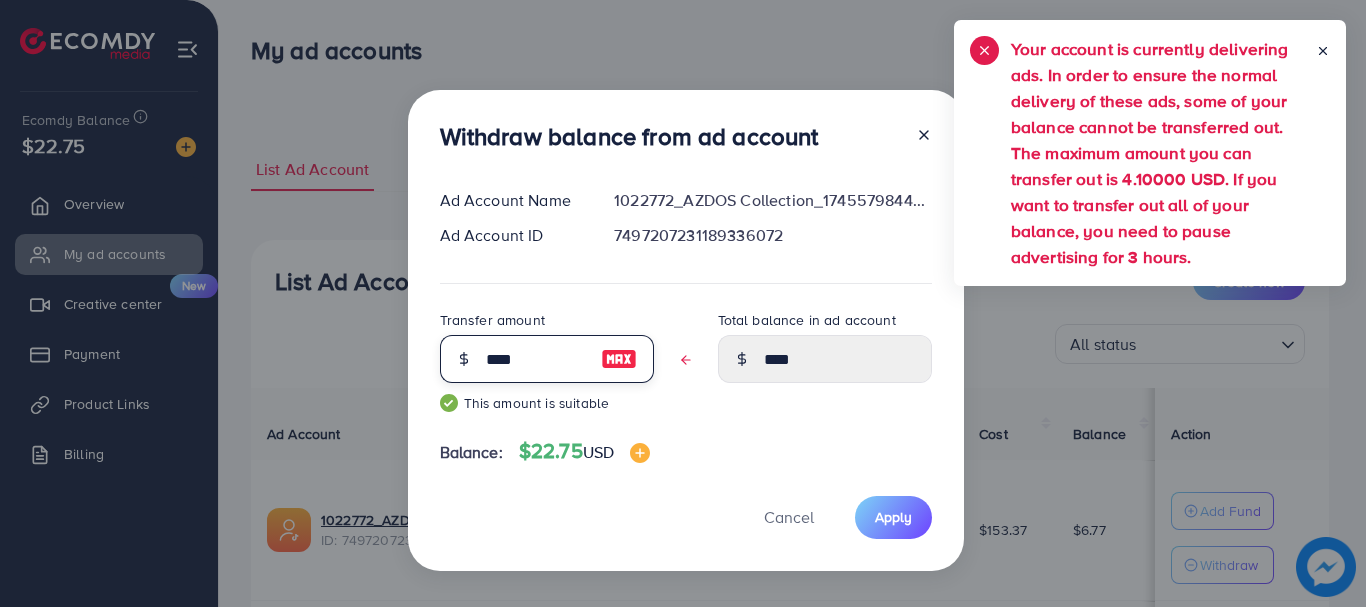 click on "****" at bounding box center (536, 359) 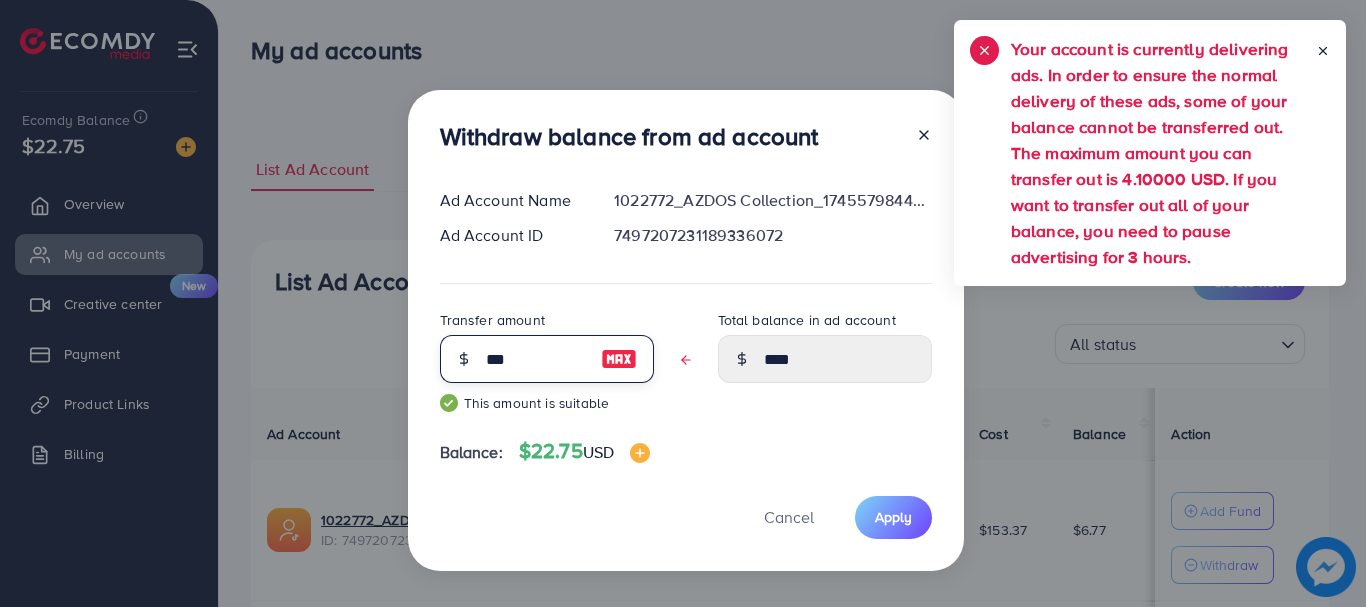 type on "**" 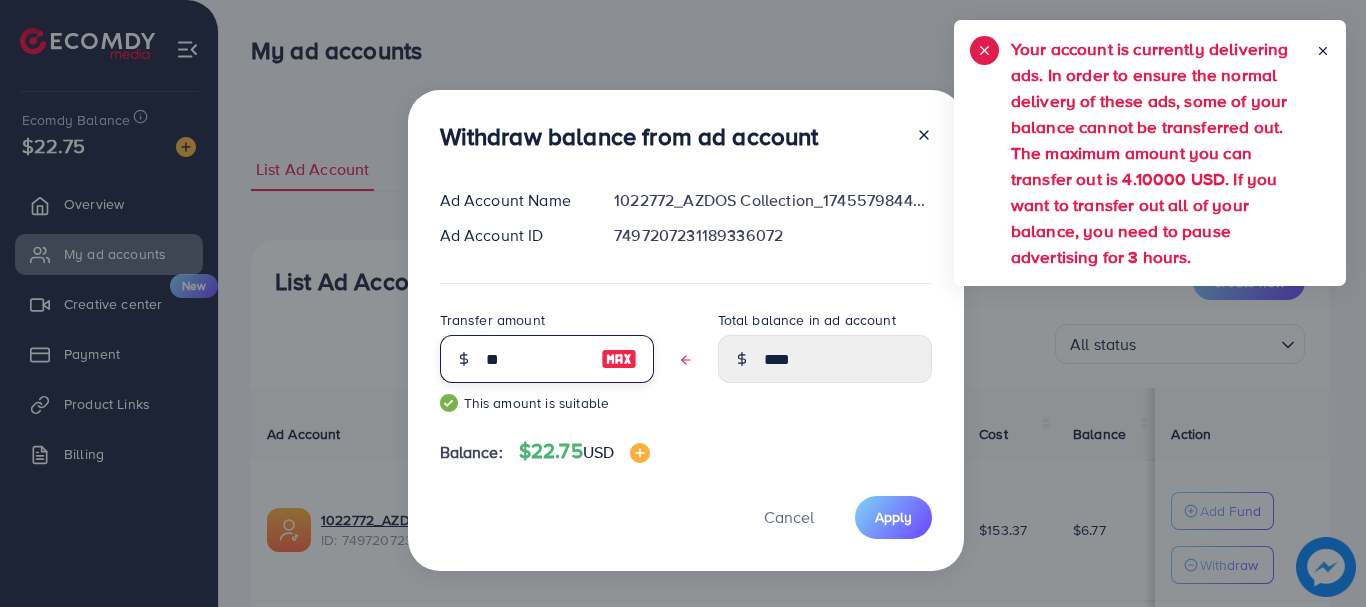 type on "****" 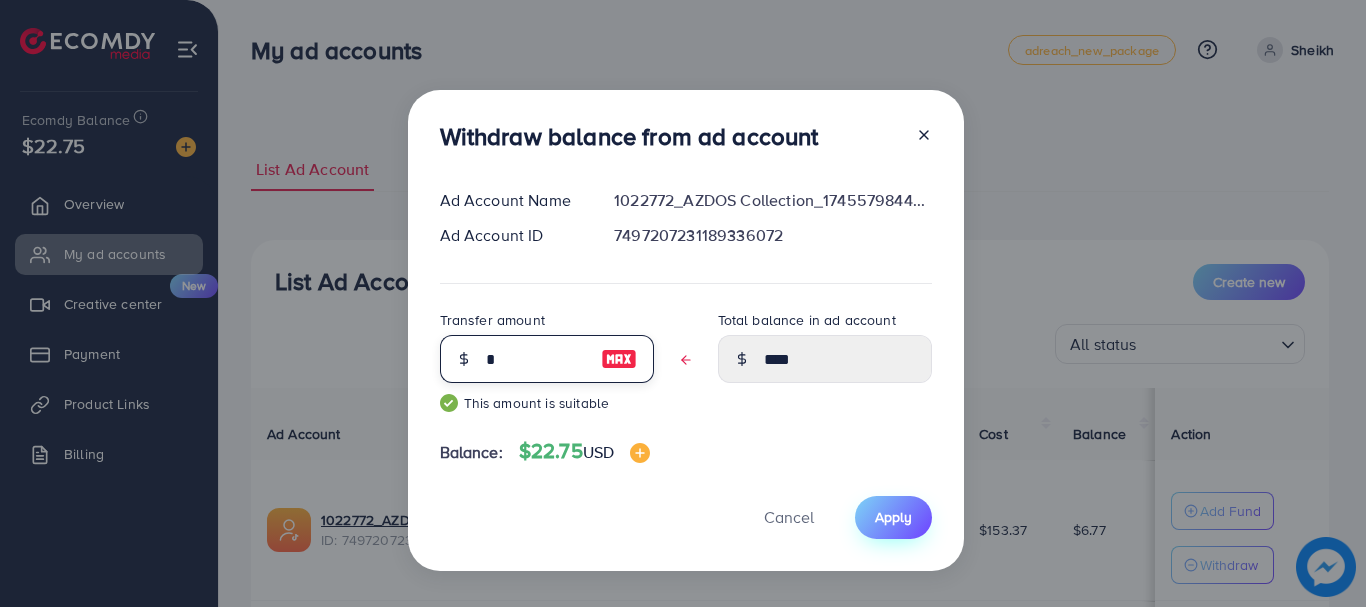 type on "*" 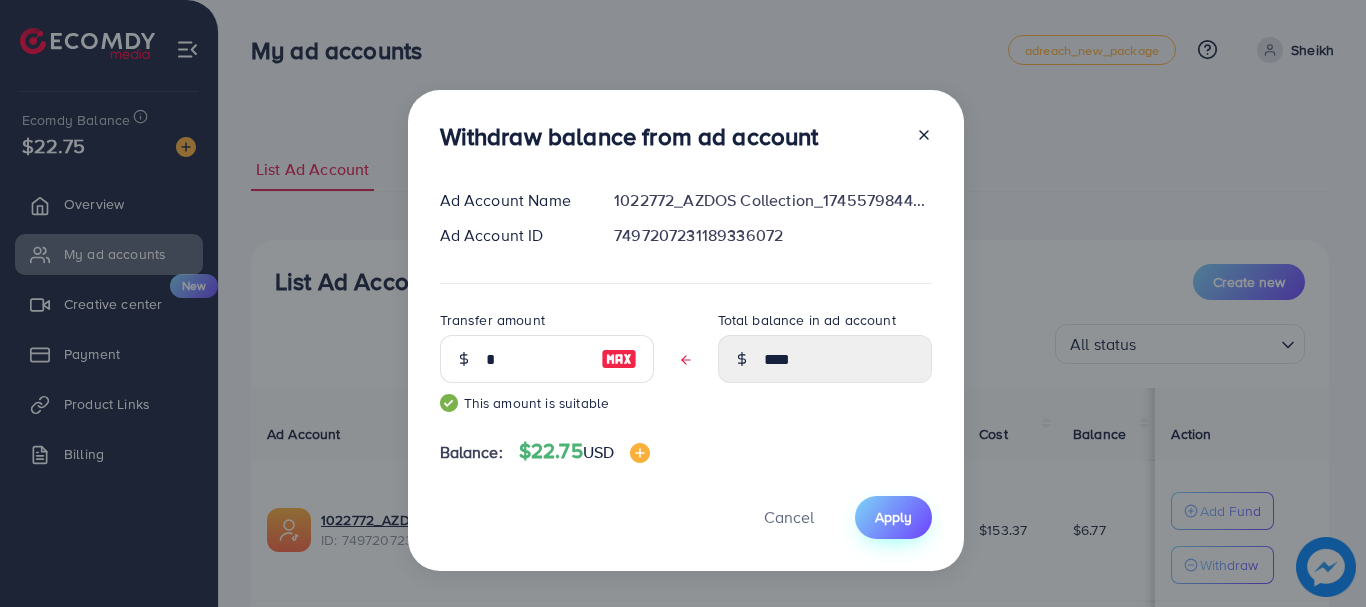 click on "Apply" at bounding box center [893, 517] 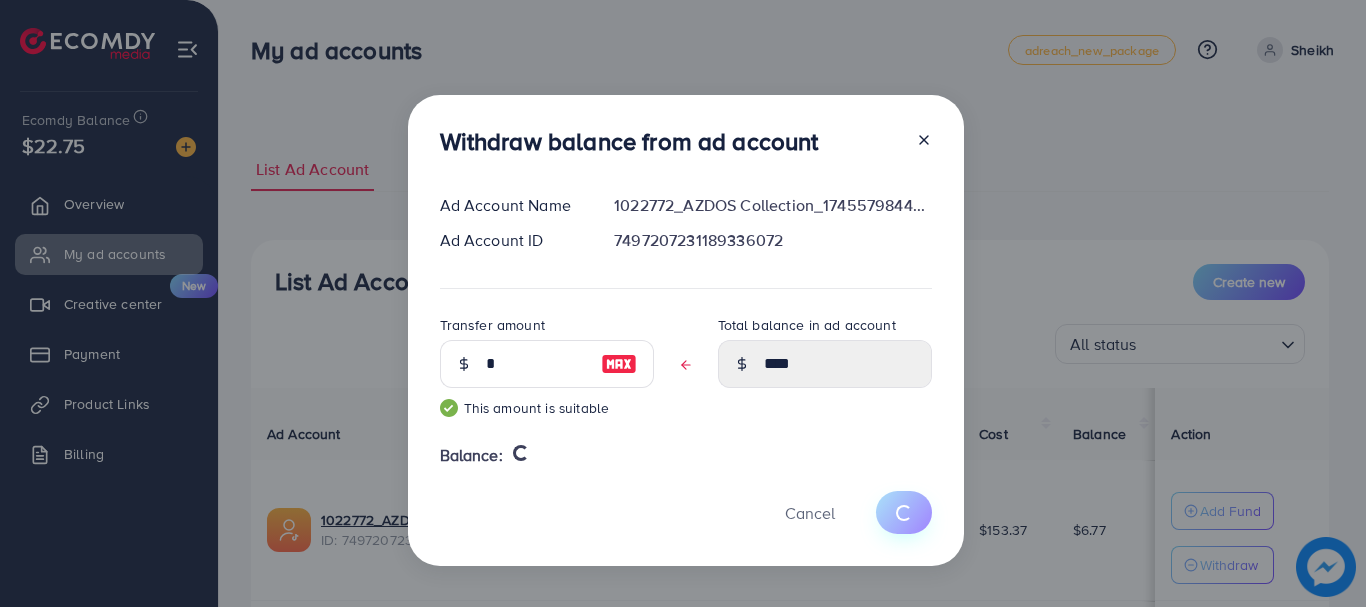 type 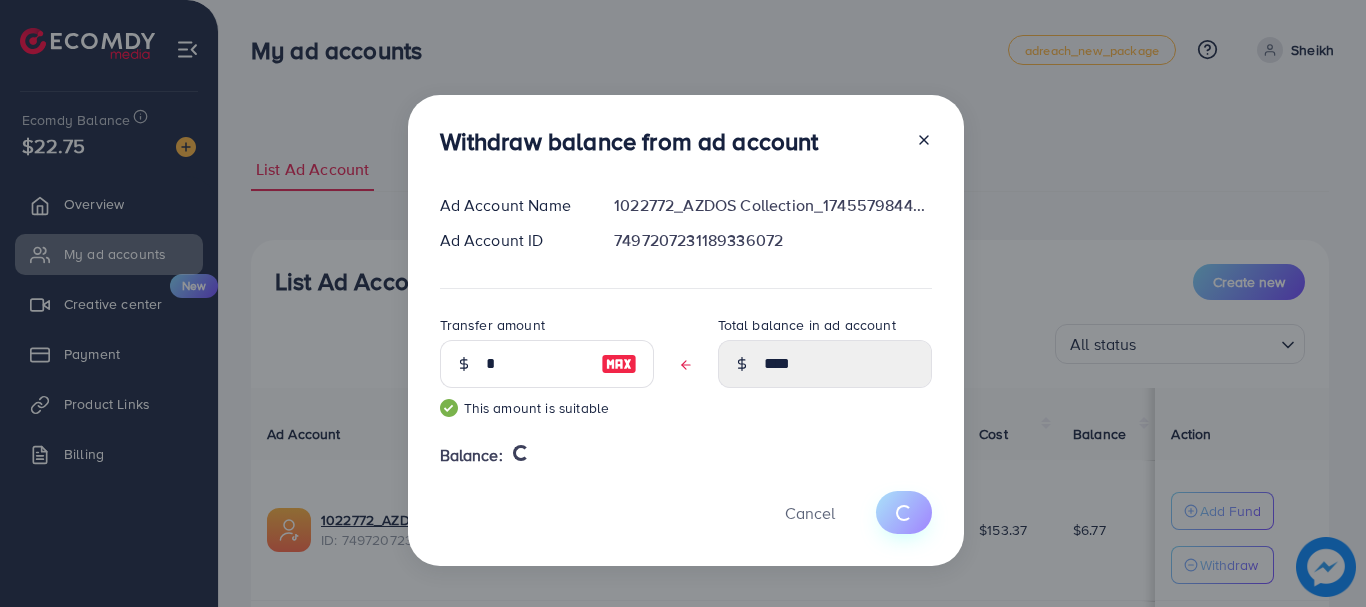 type on "****" 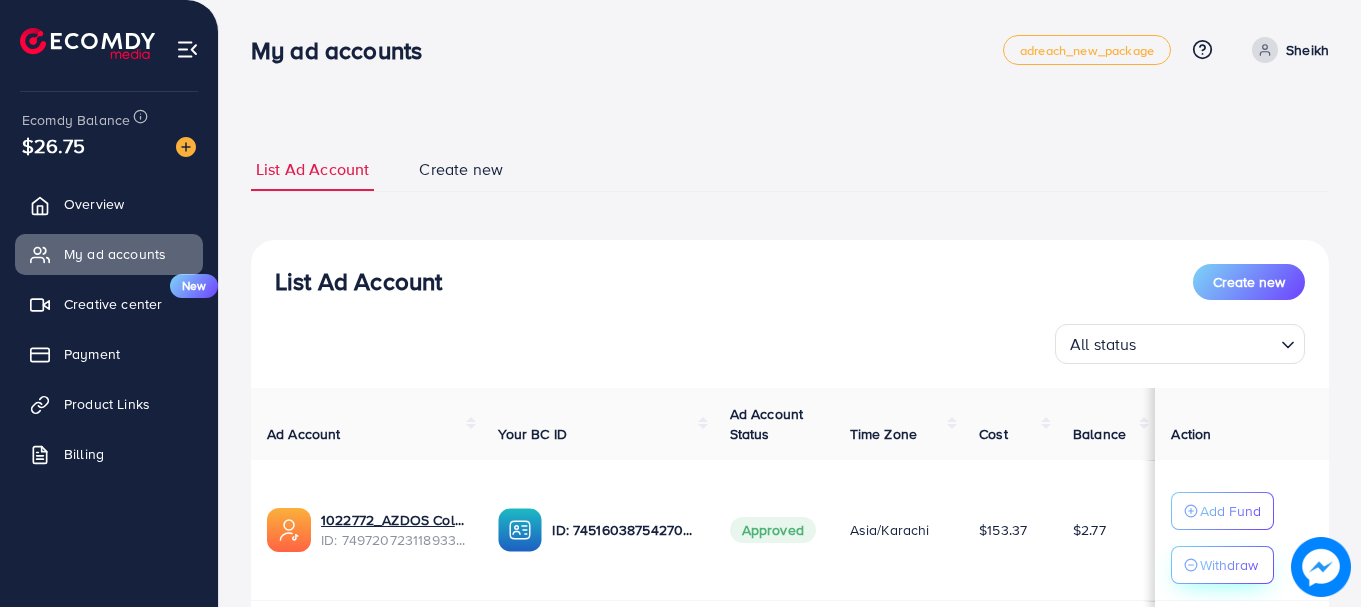 click 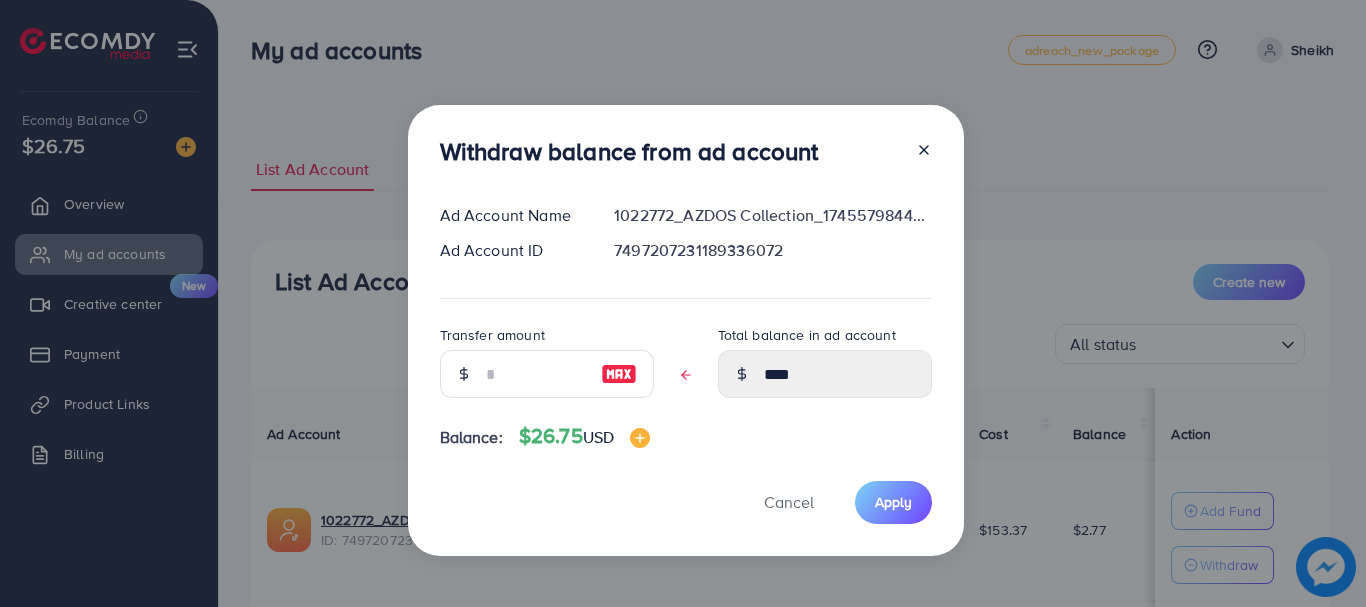 click at bounding box center (619, 374) 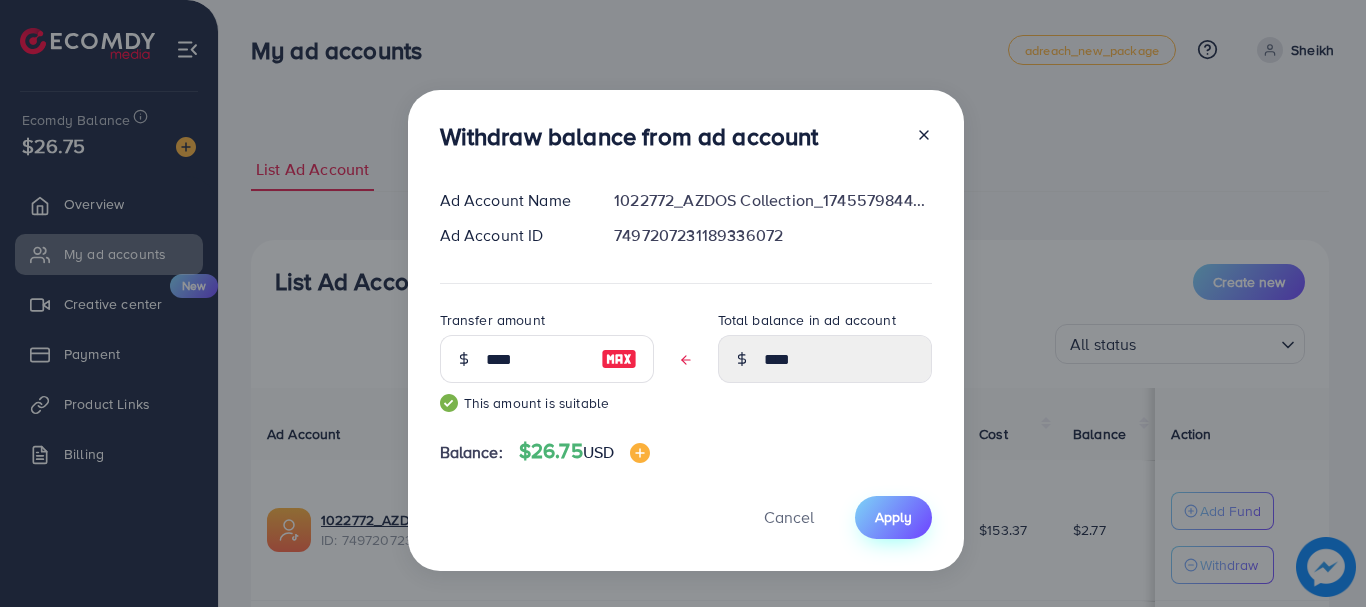 click on "Apply" at bounding box center (893, 517) 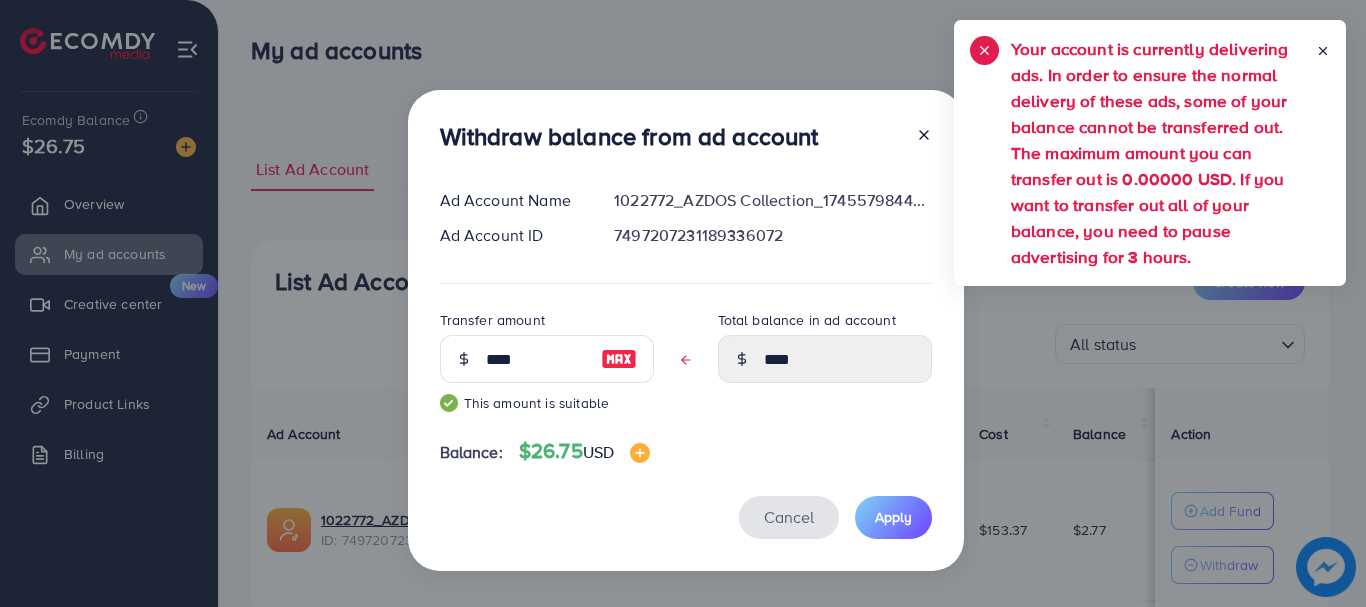 click on "Cancel" at bounding box center [789, 517] 